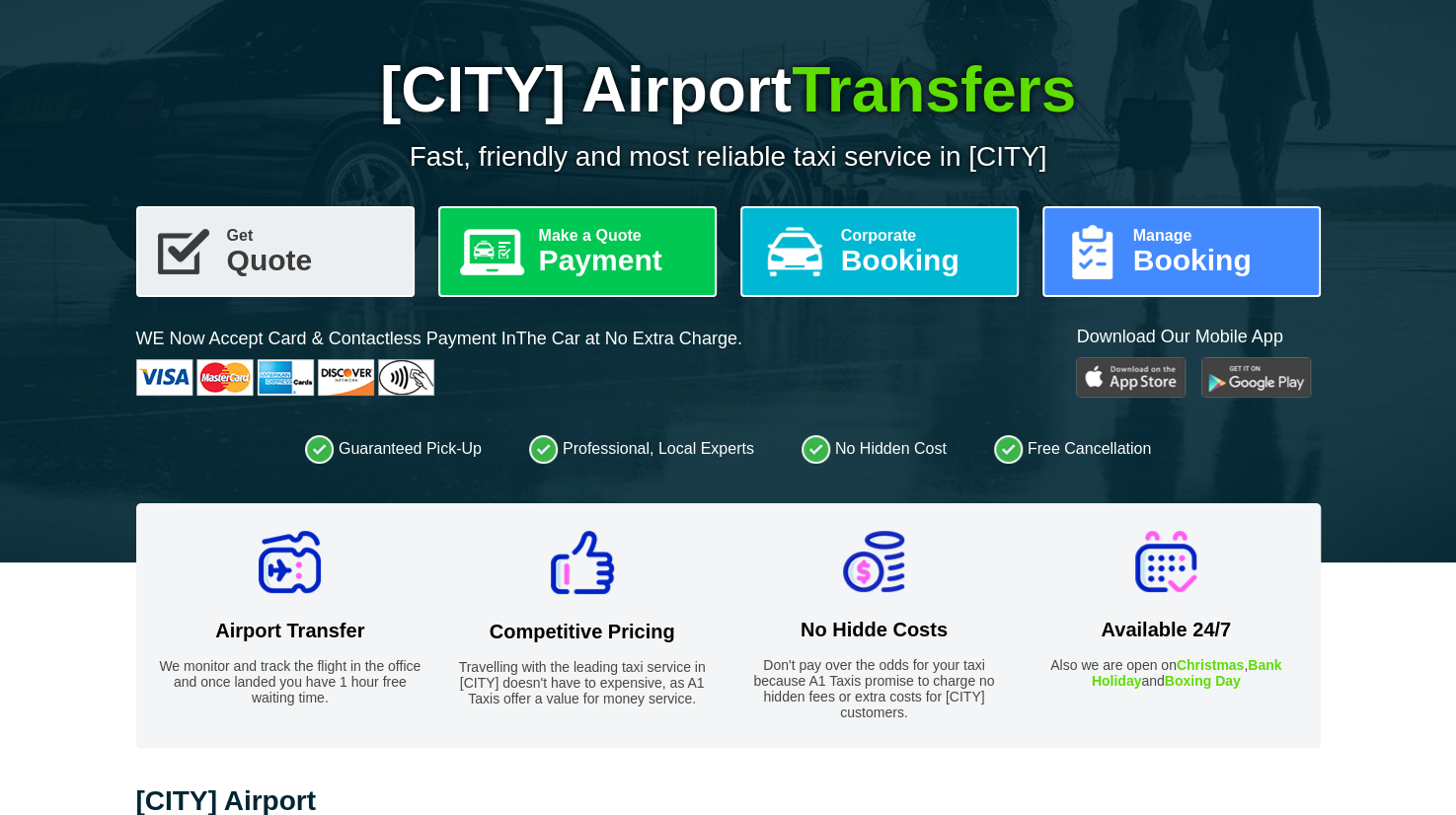 scroll, scrollTop: 166, scrollLeft: 0, axis: vertical 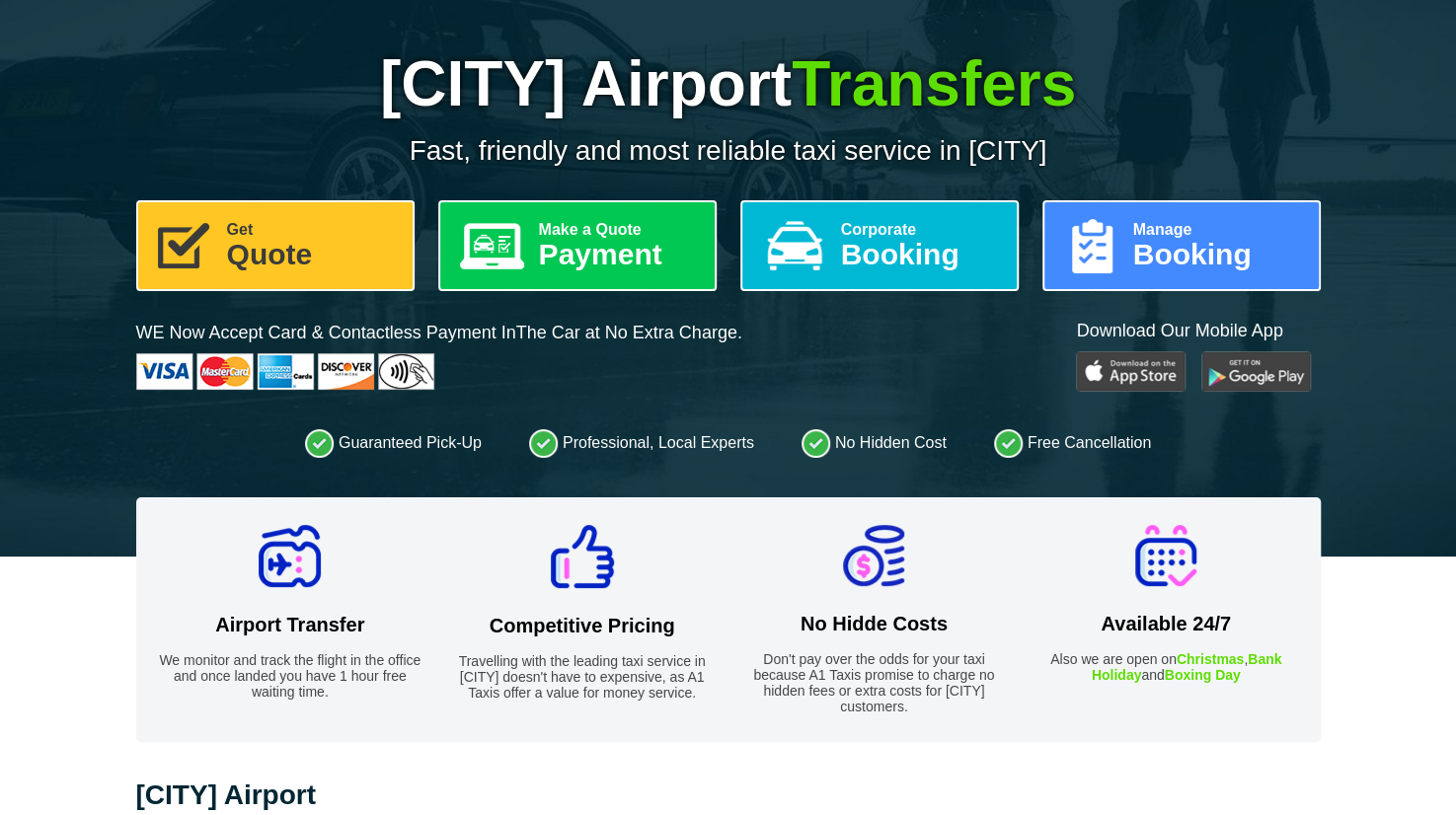 click on "Get" at bounding box center (312, 230) 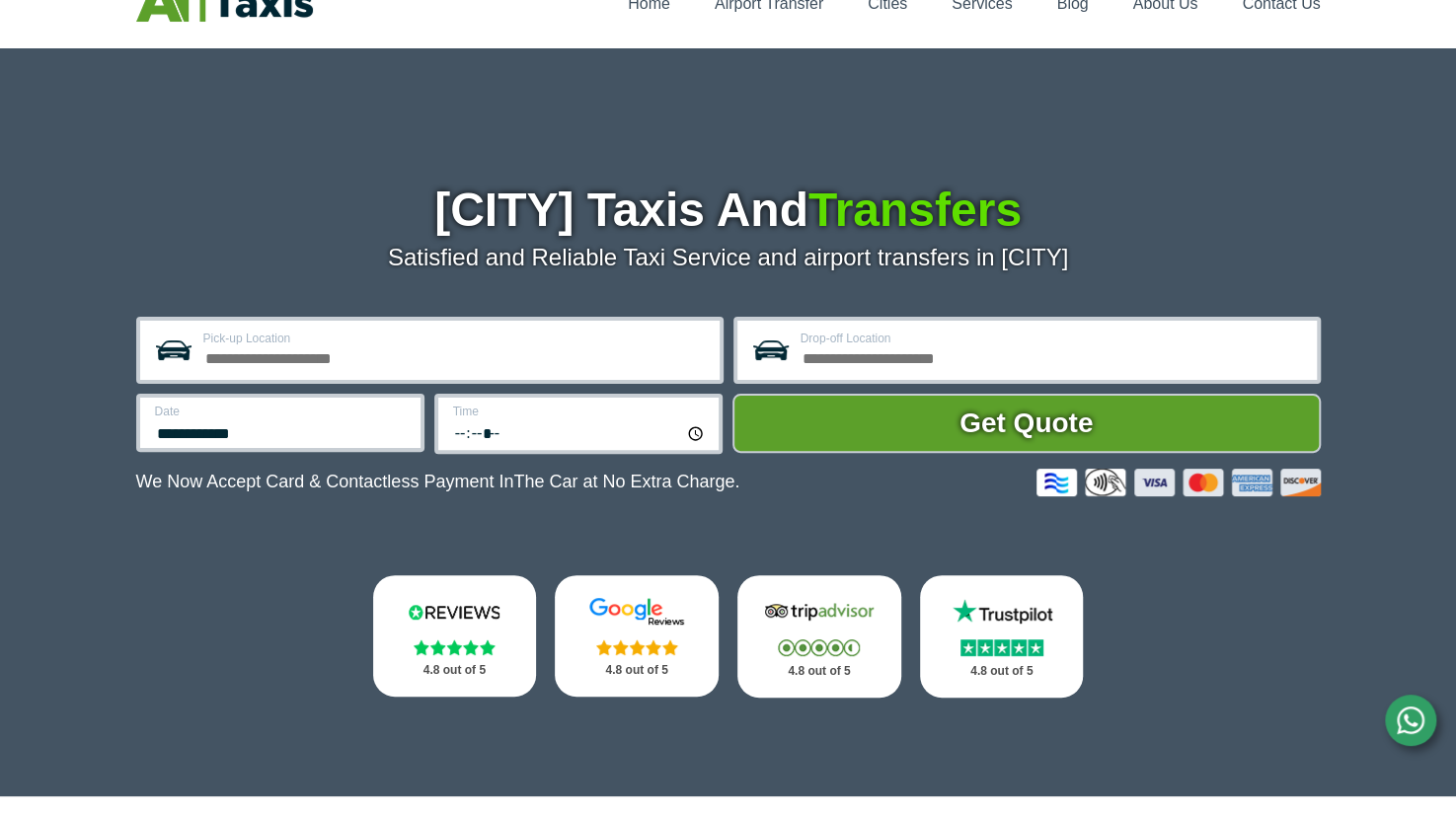 scroll, scrollTop: 97, scrollLeft: 0, axis: vertical 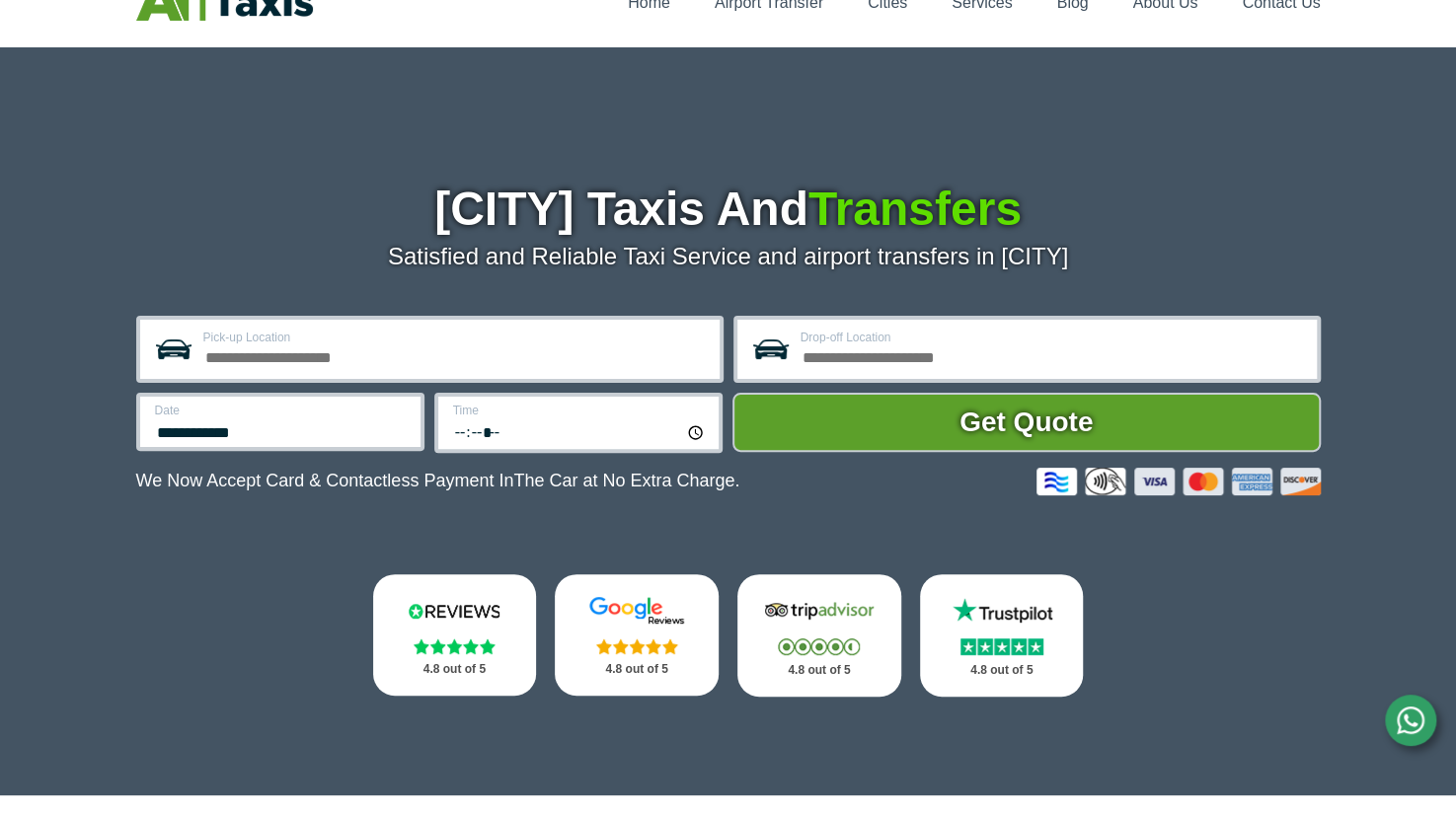 click on "Pick-up Location" at bounding box center [455, 355] 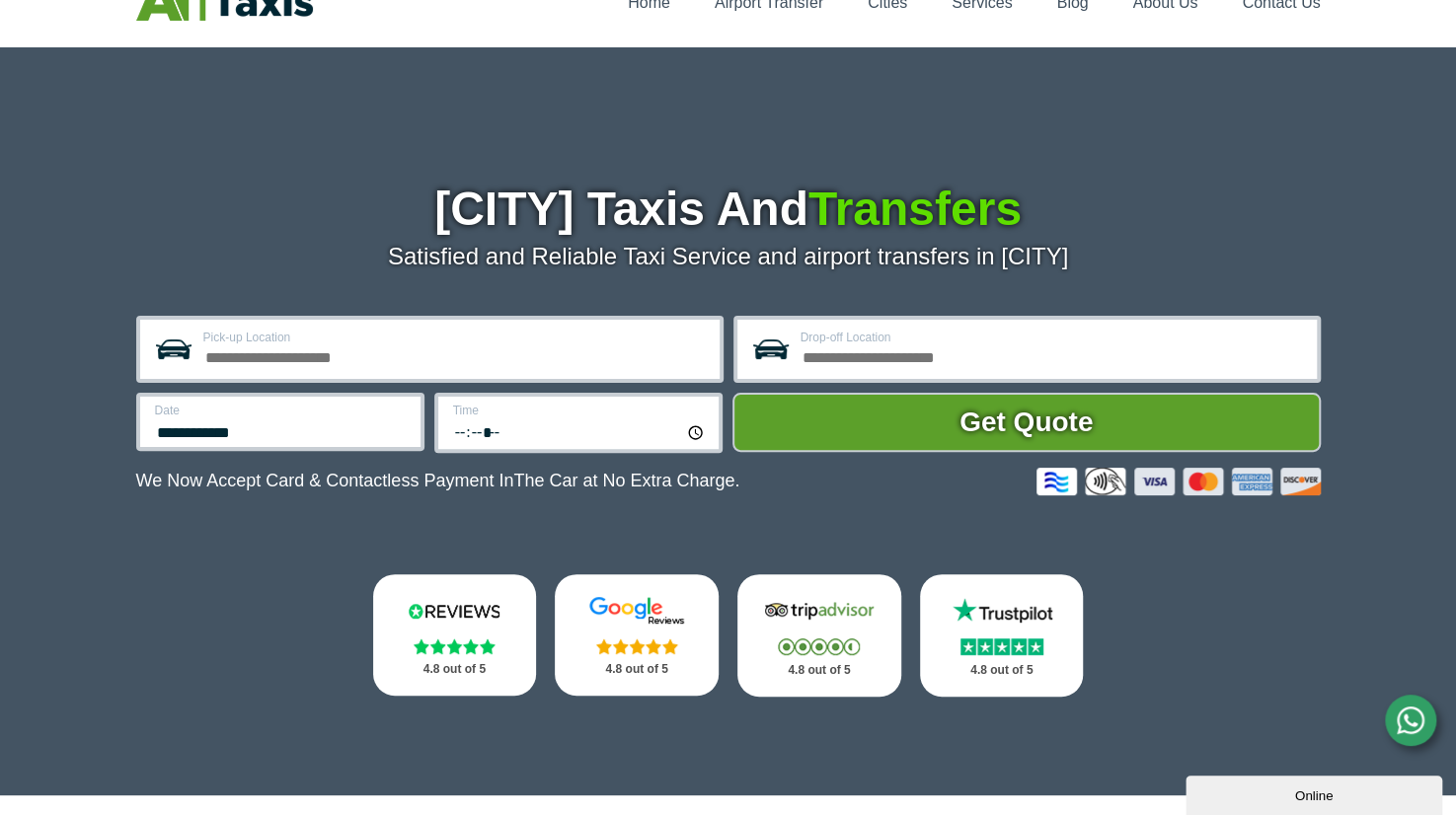 scroll, scrollTop: 0, scrollLeft: 0, axis: both 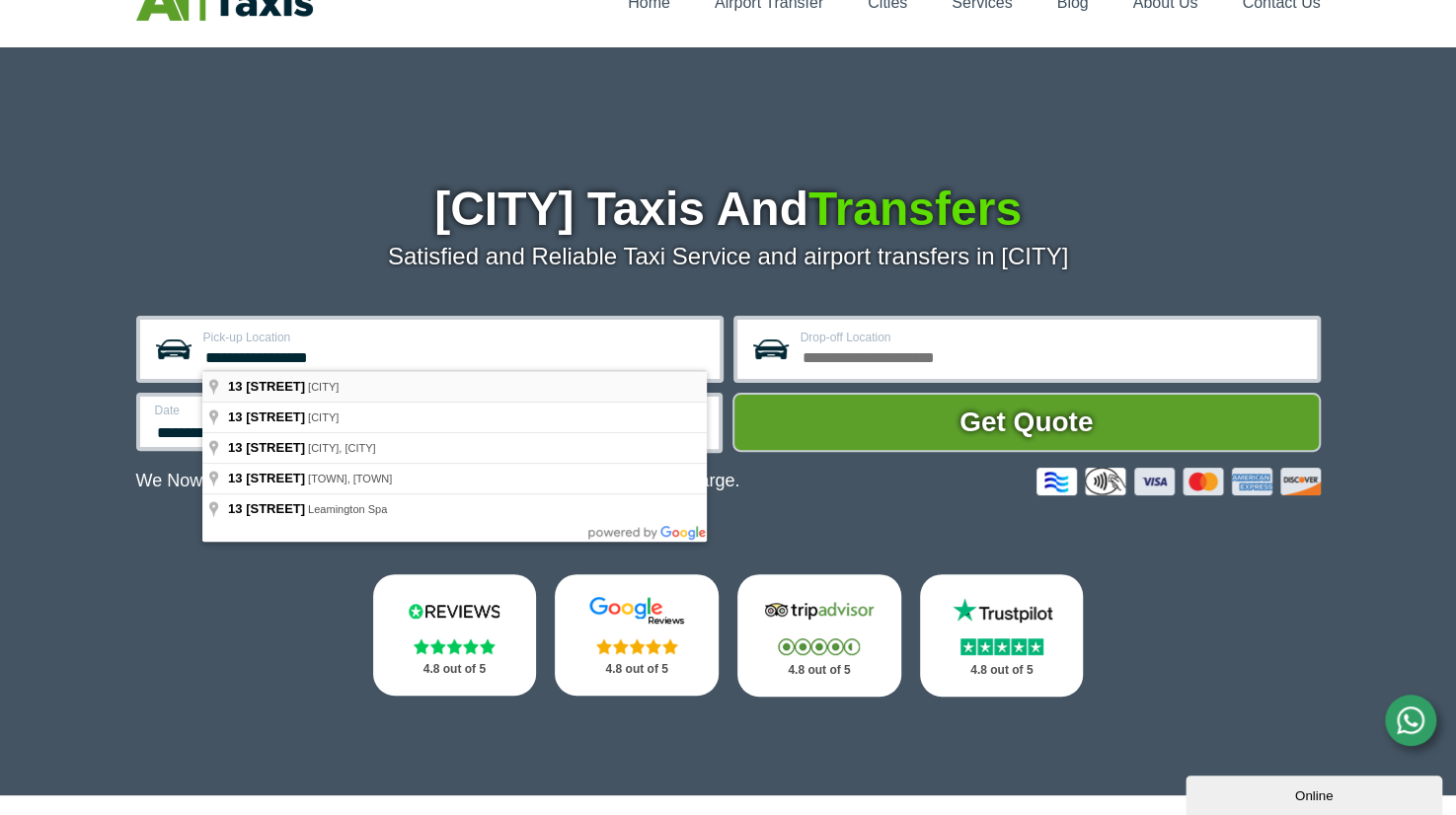 type on "**********" 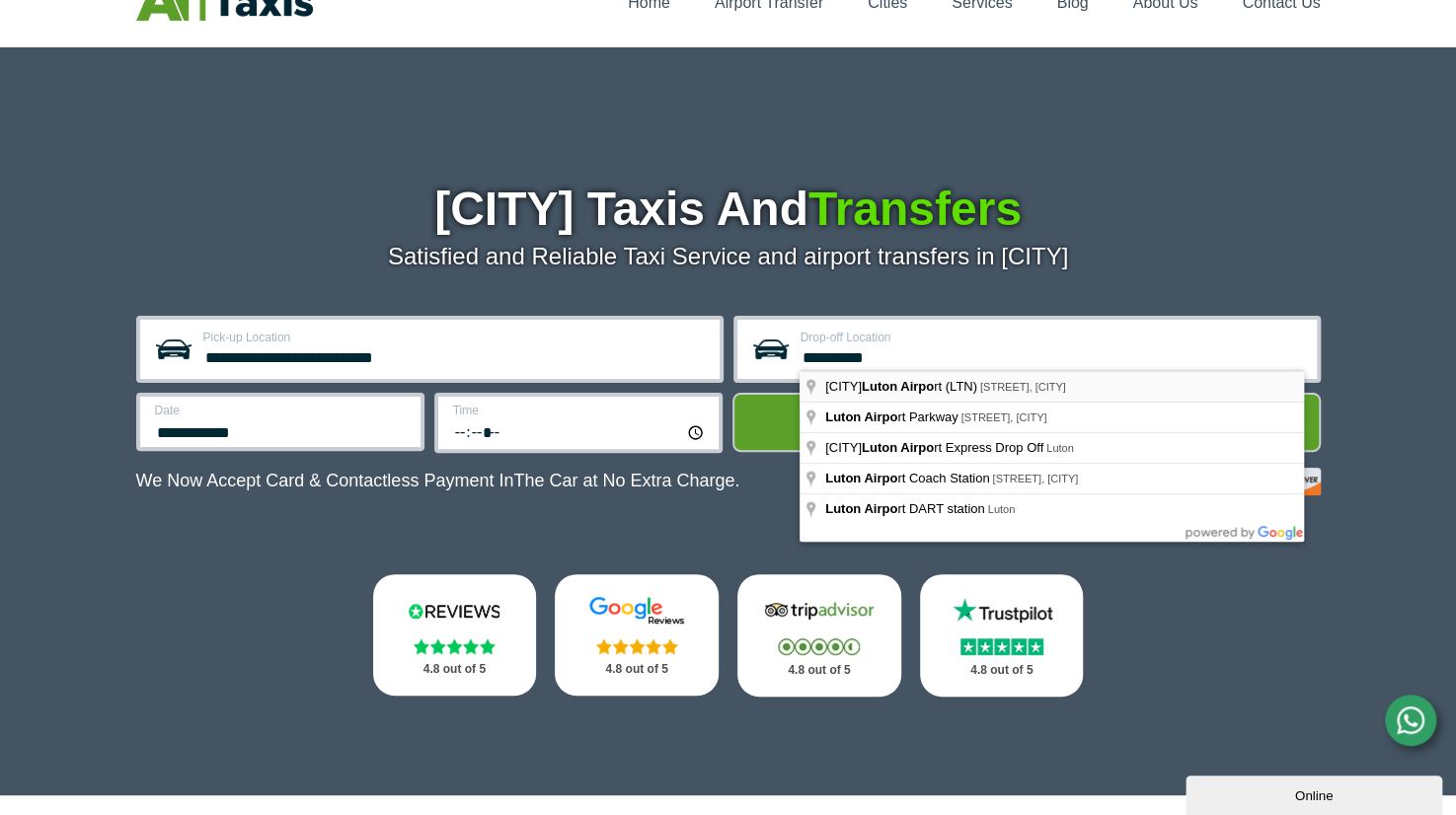 type on "**********" 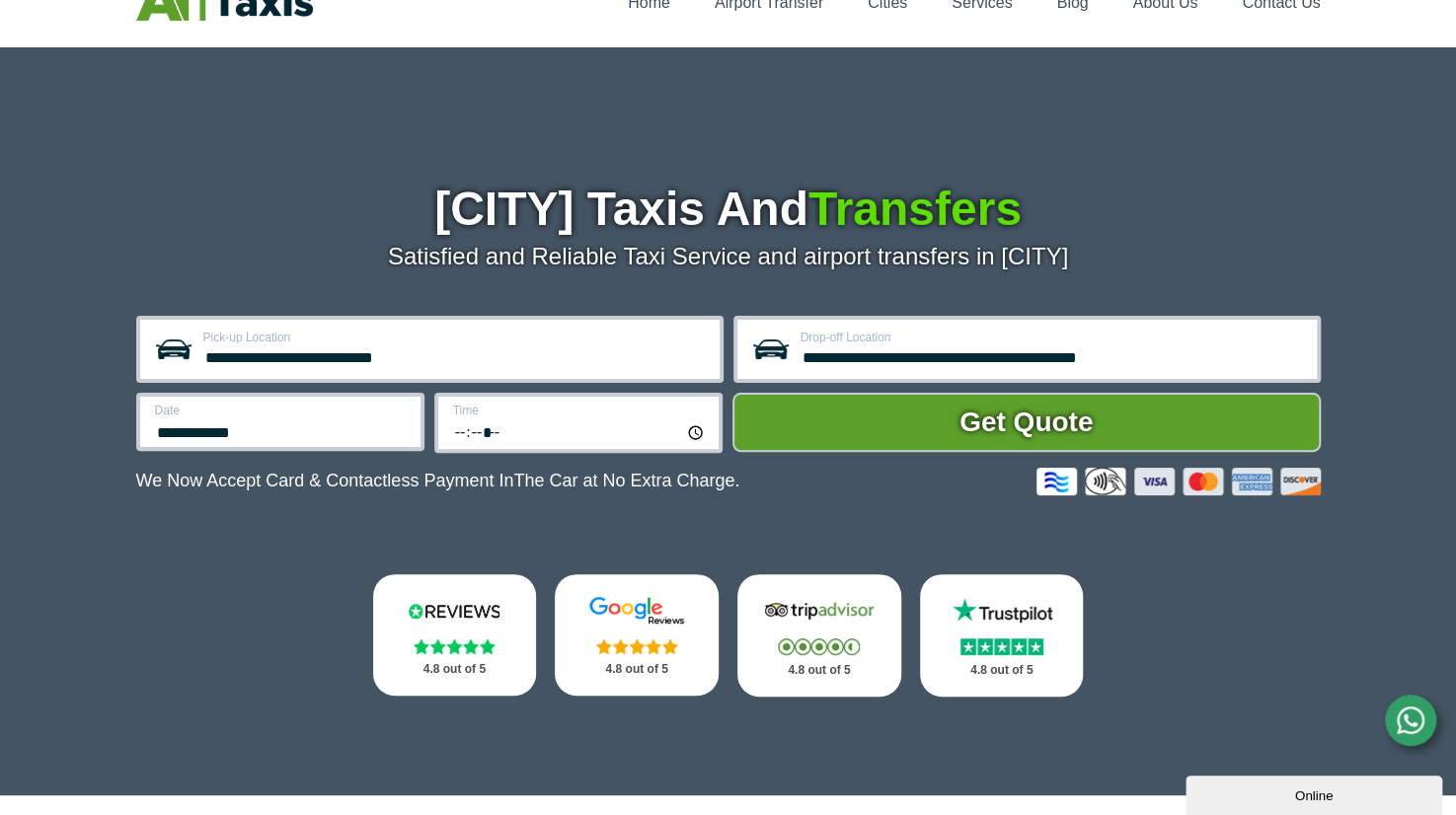 click on "**********" at bounding box center [281, 430] 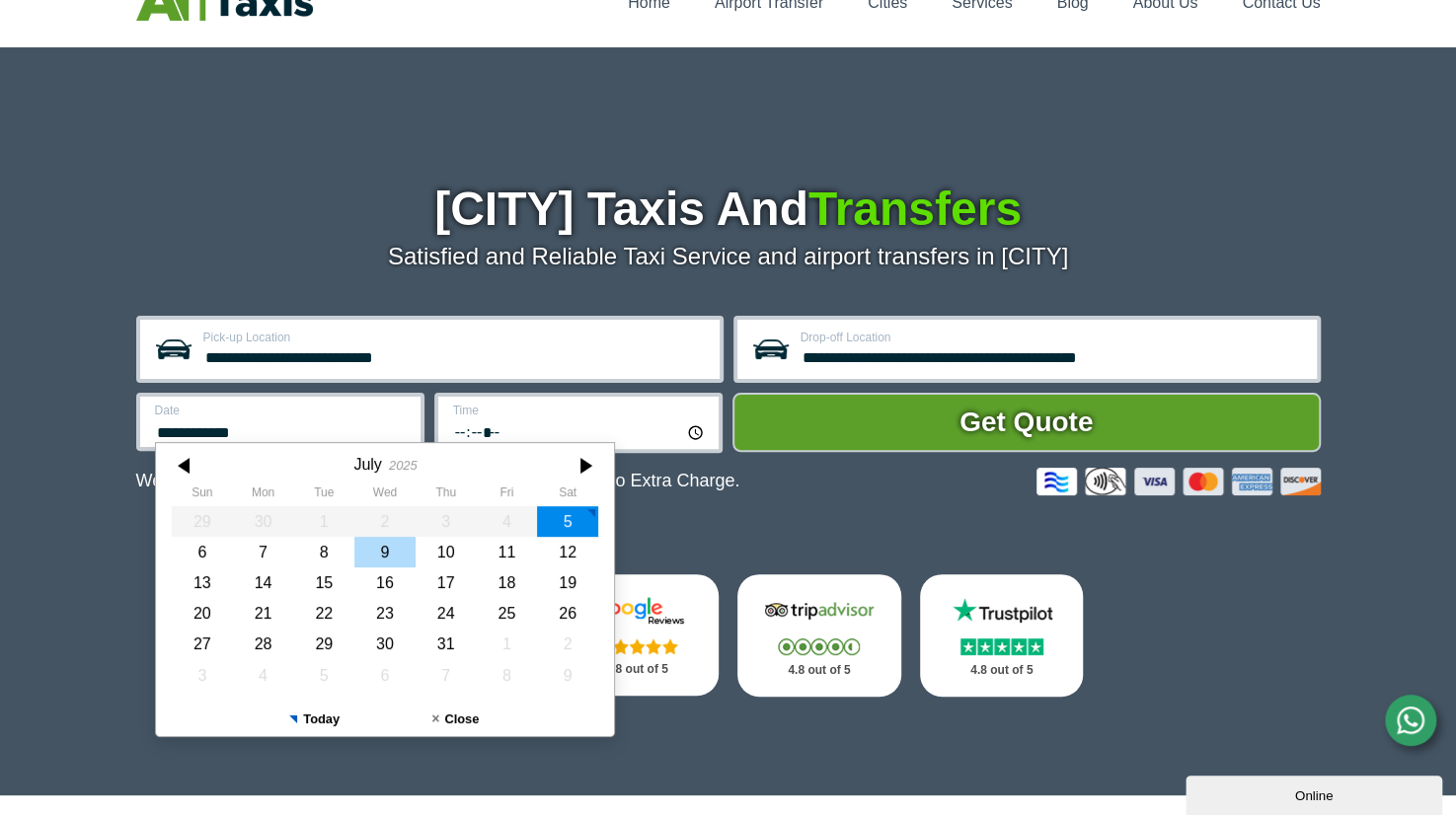 click on "9" at bounding box center (385, 552) 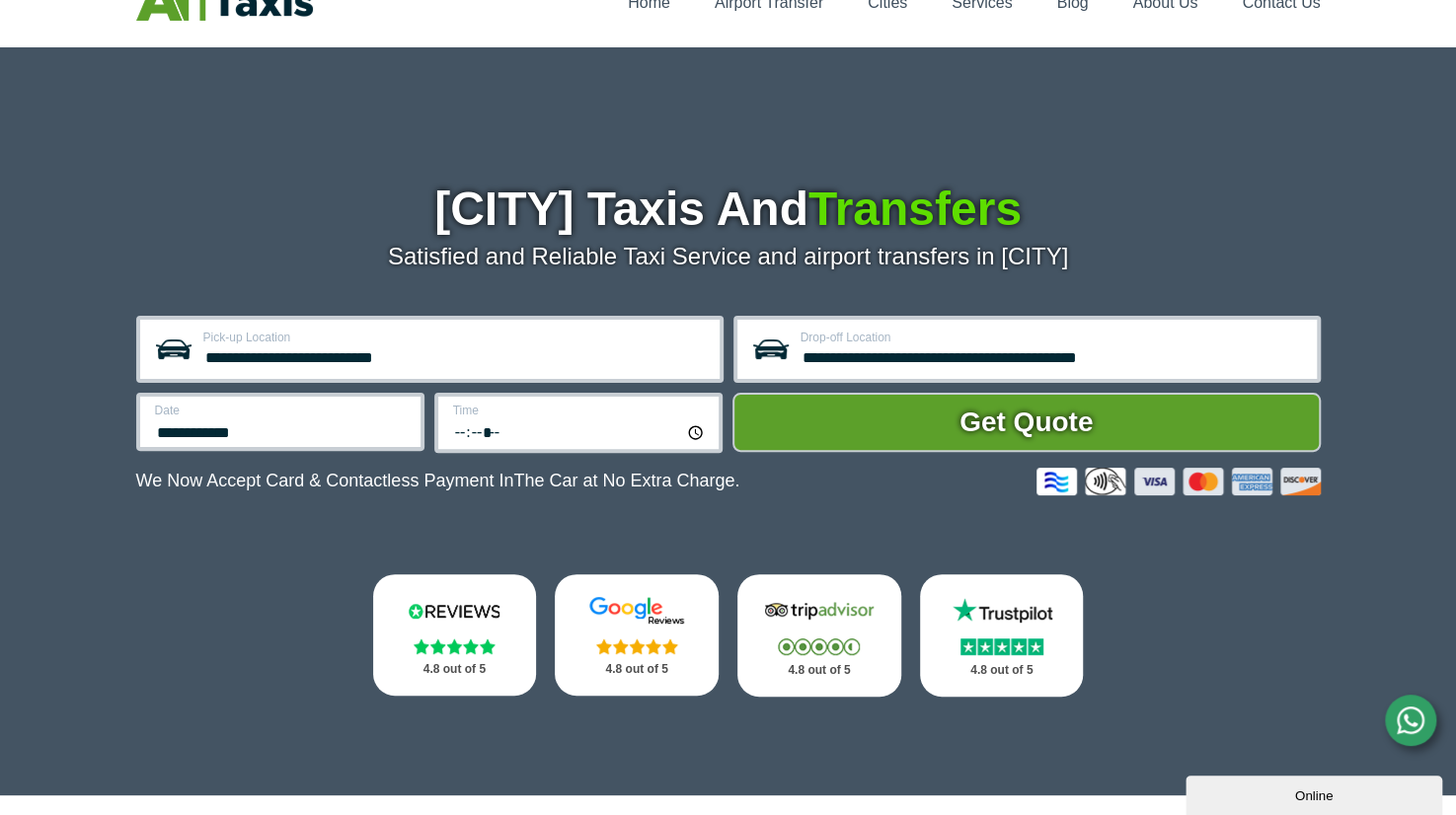 click on "**********" at bounding box center (429, 349) 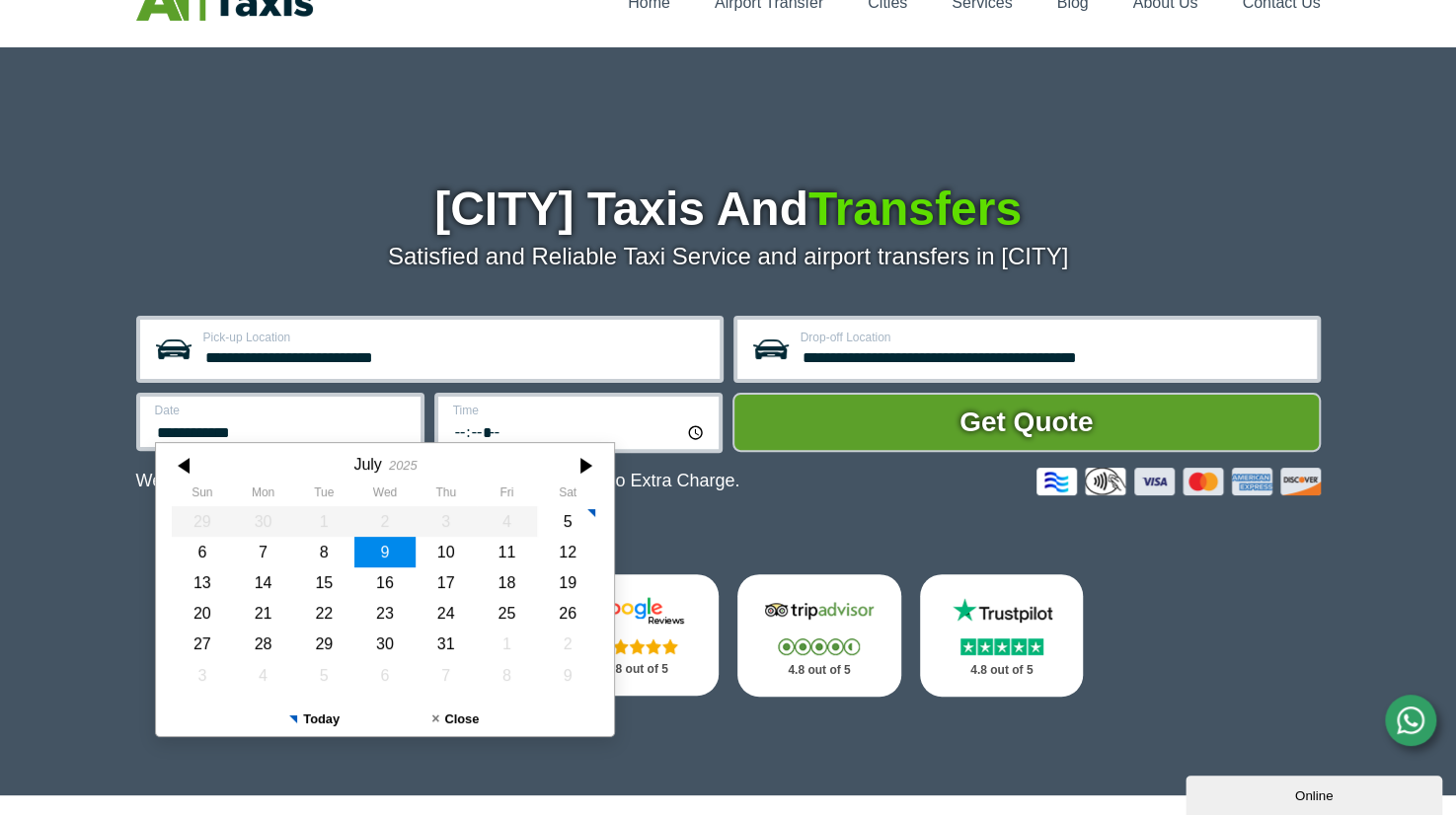 click on "**********" at bounding box center (281, 430) 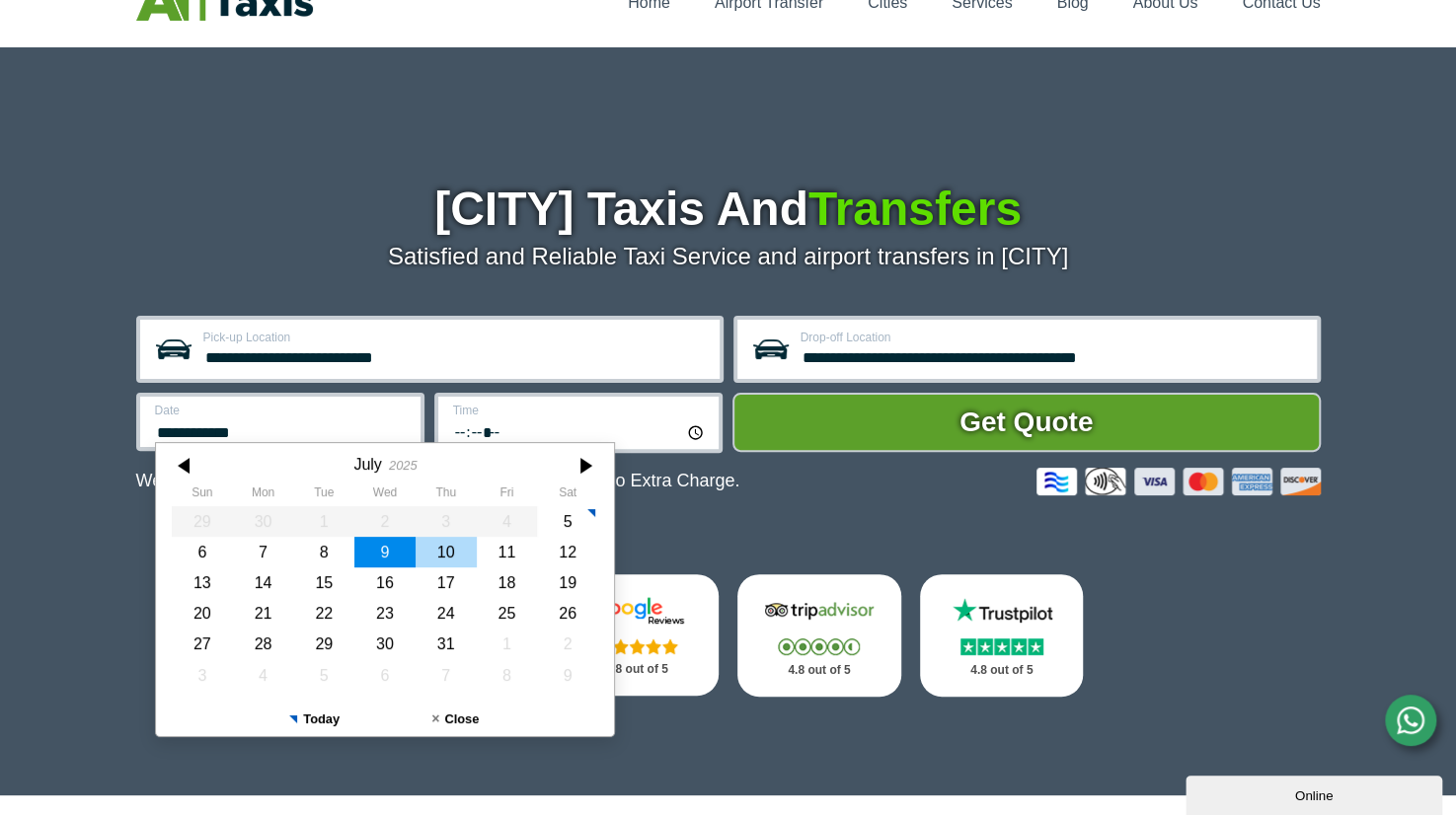 click on "[NUMBER]" at bounding box center [445, 552] 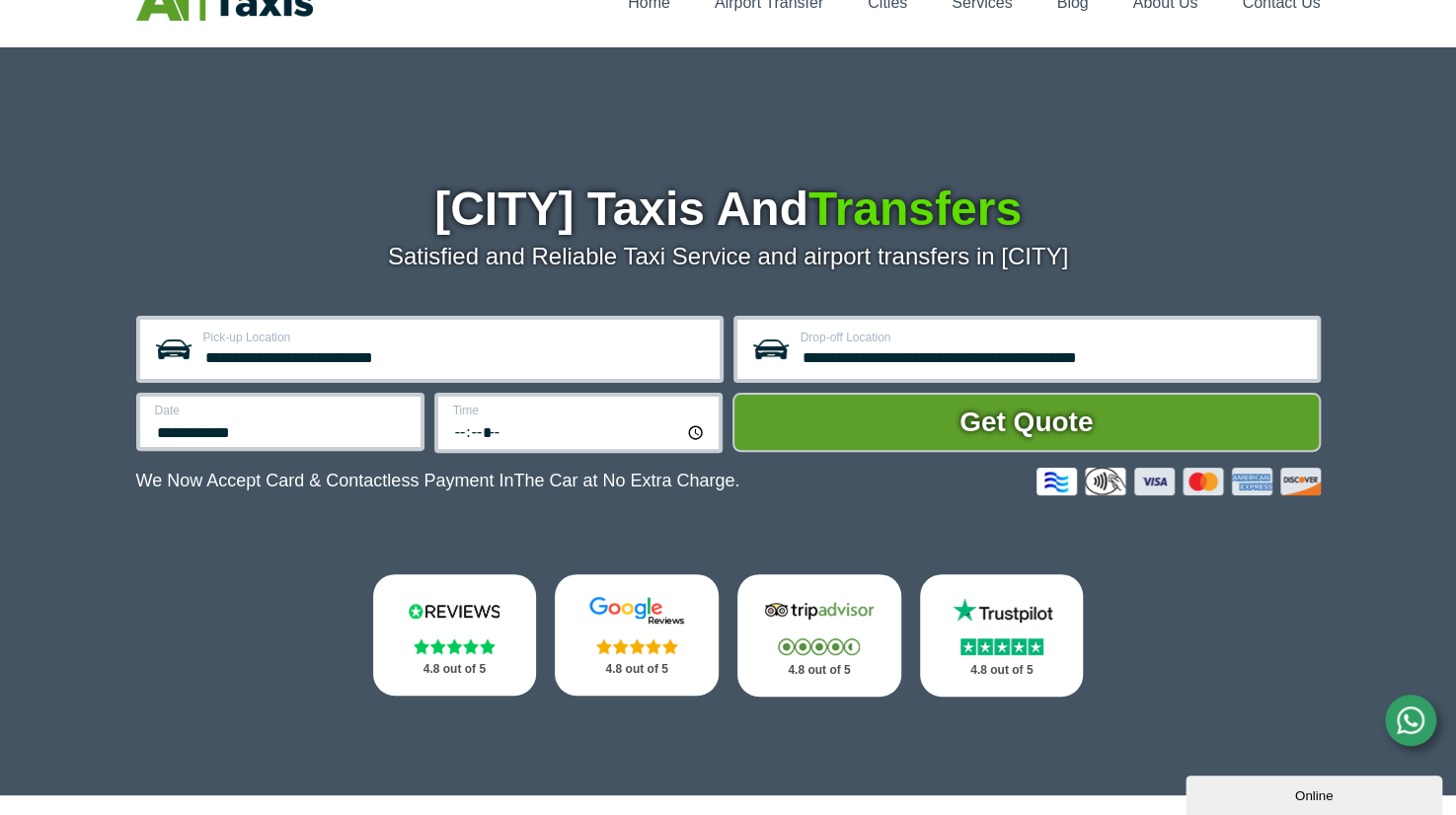 click on "*****" at bounding box center [579, 431] 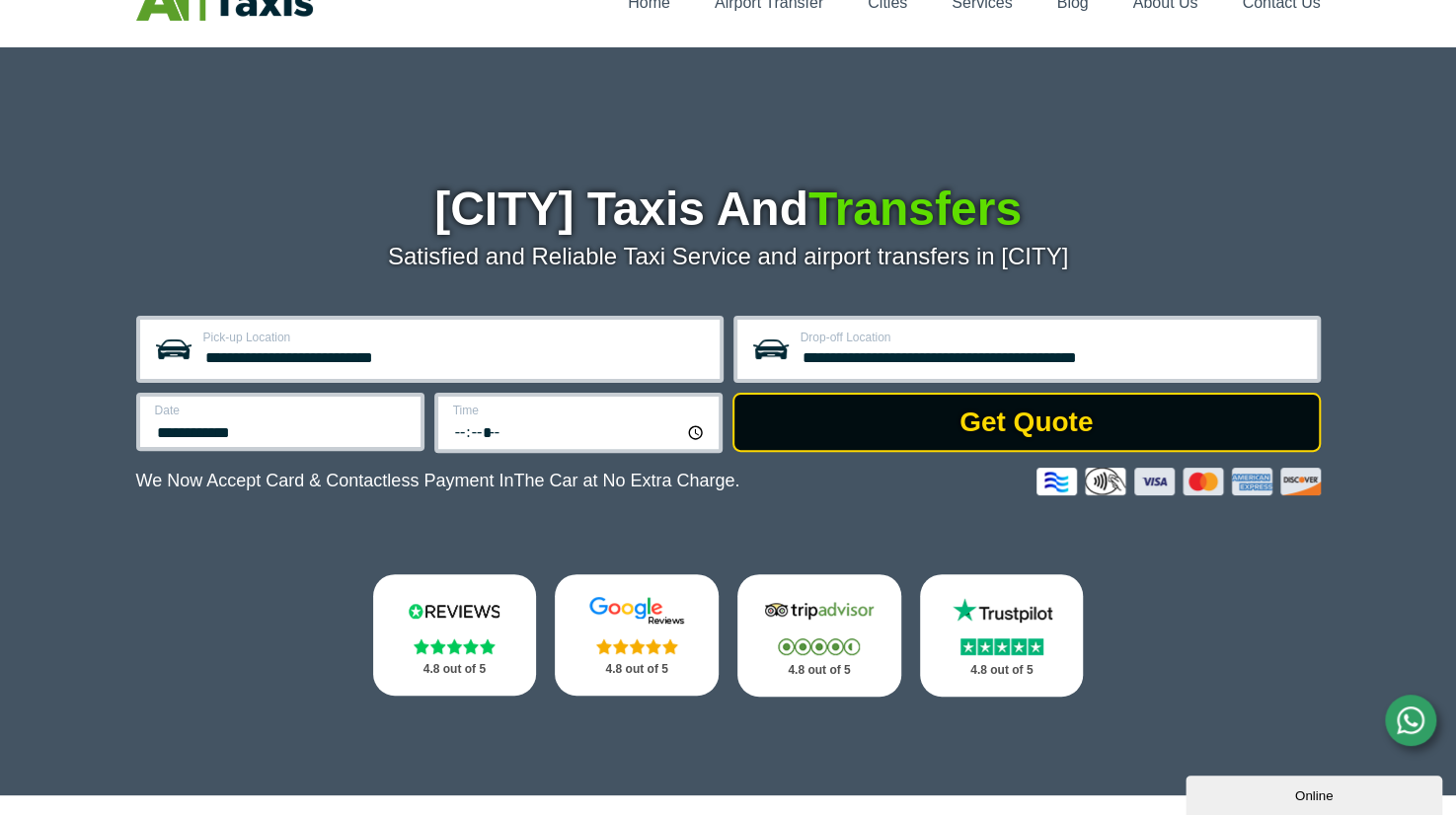 type on "*****" 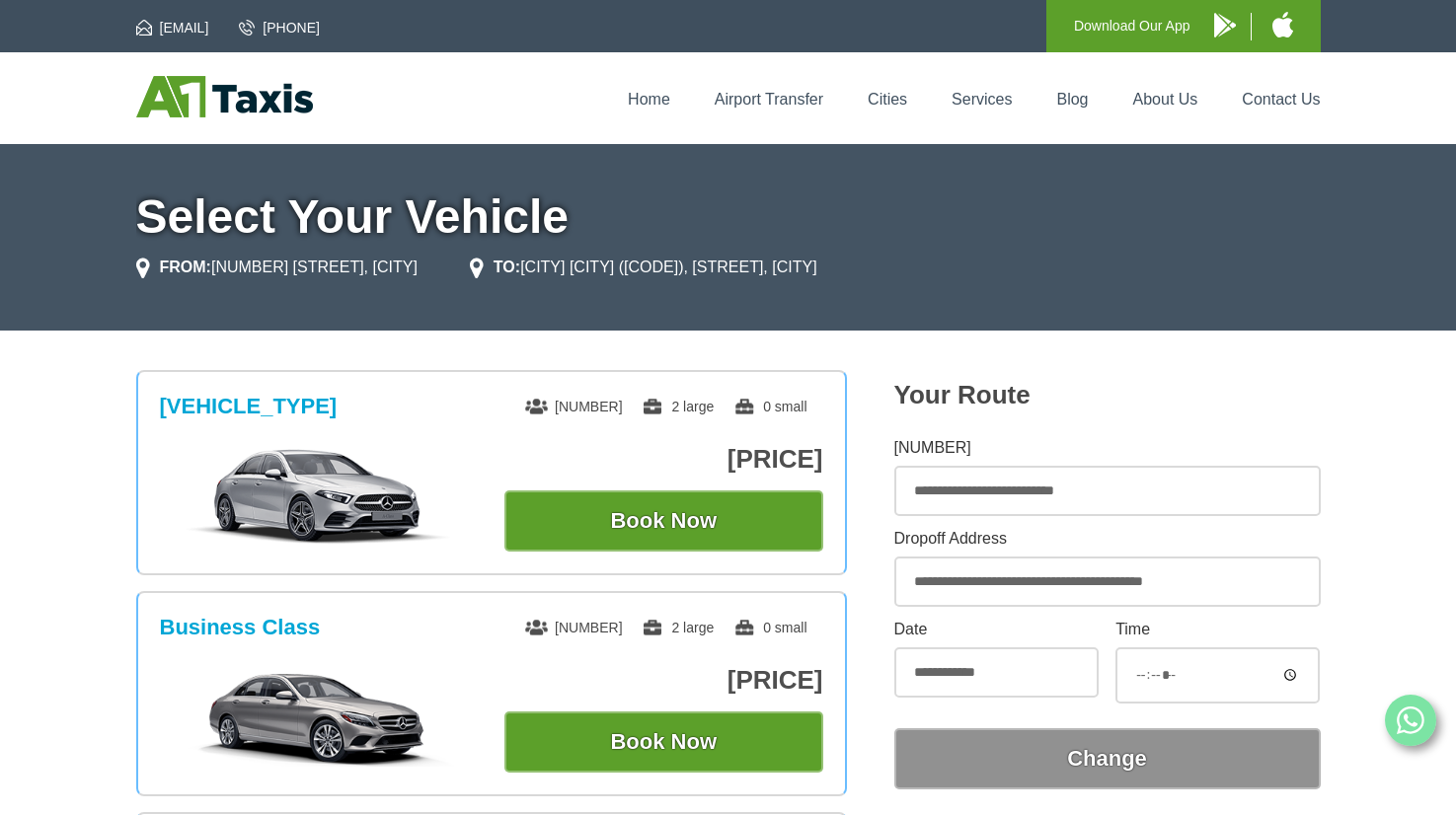 scroll, scrollTop: 0, scrollLeft: 0, axis: both 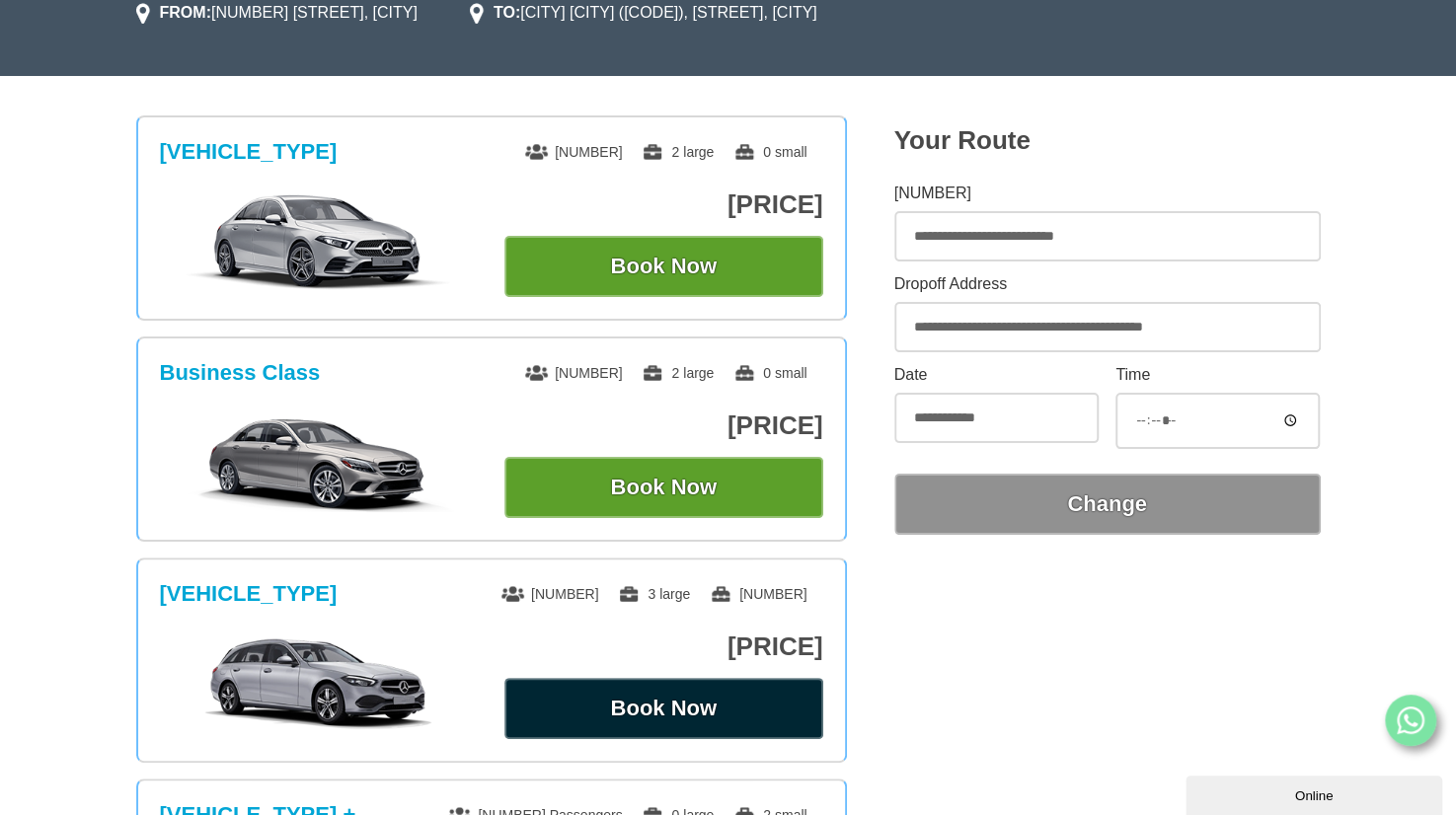 click on "Book Now" at bounding box center [663, 266] 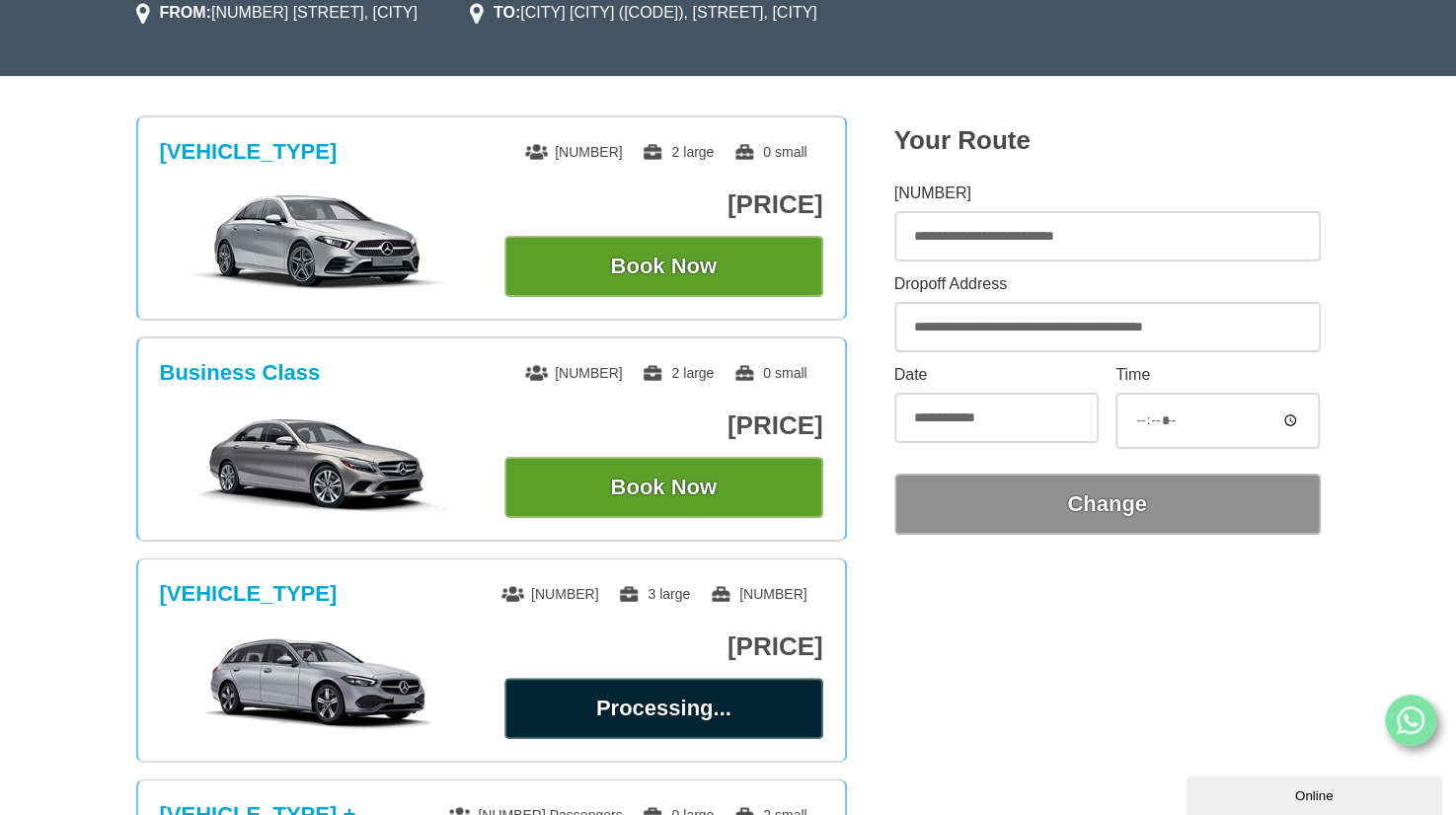 scroll, scrollTop: 337, scrollLeft: 0, axis: vertical 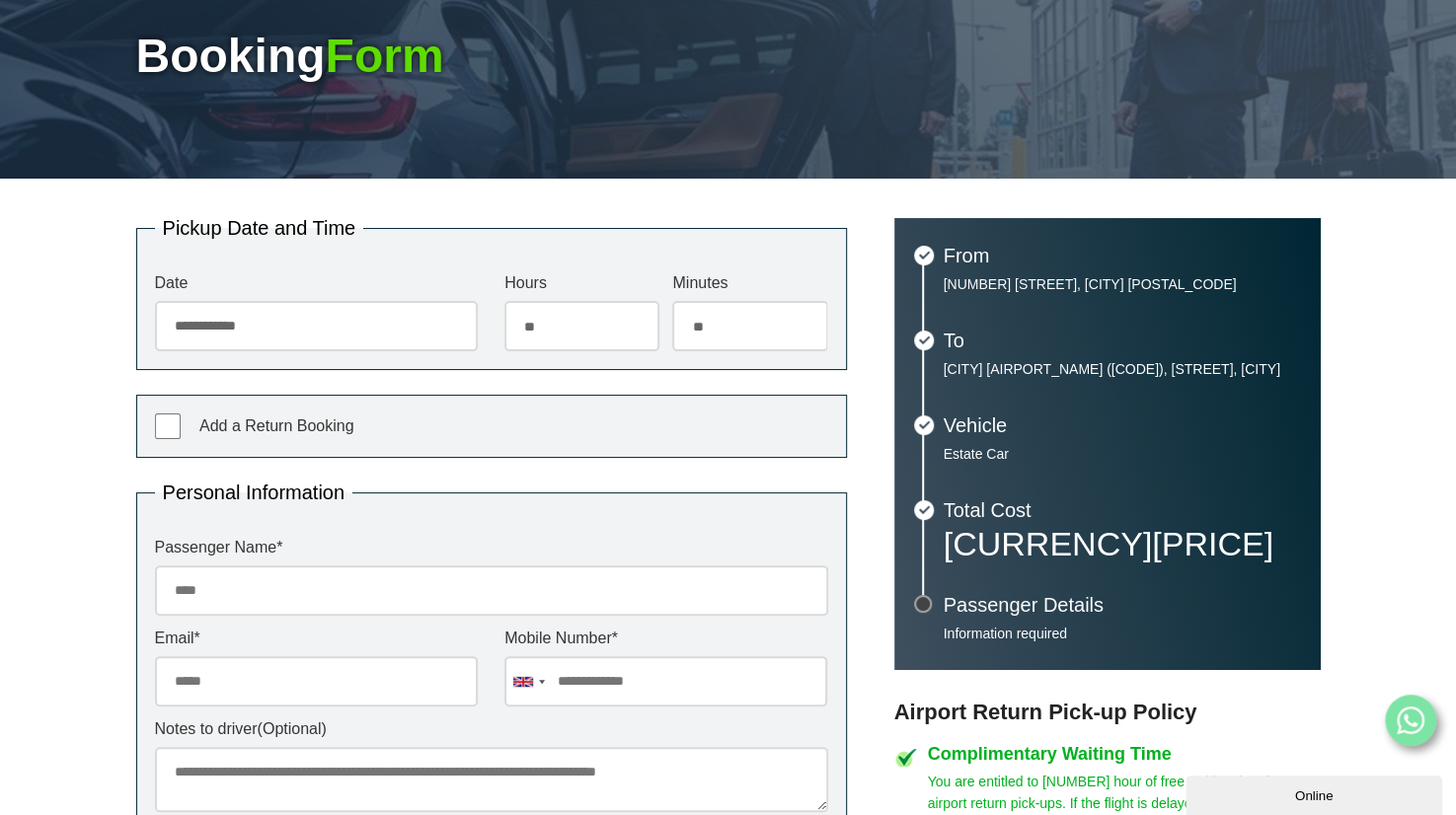 click on "Passenger Name  *" at bounding box center [492, 590] 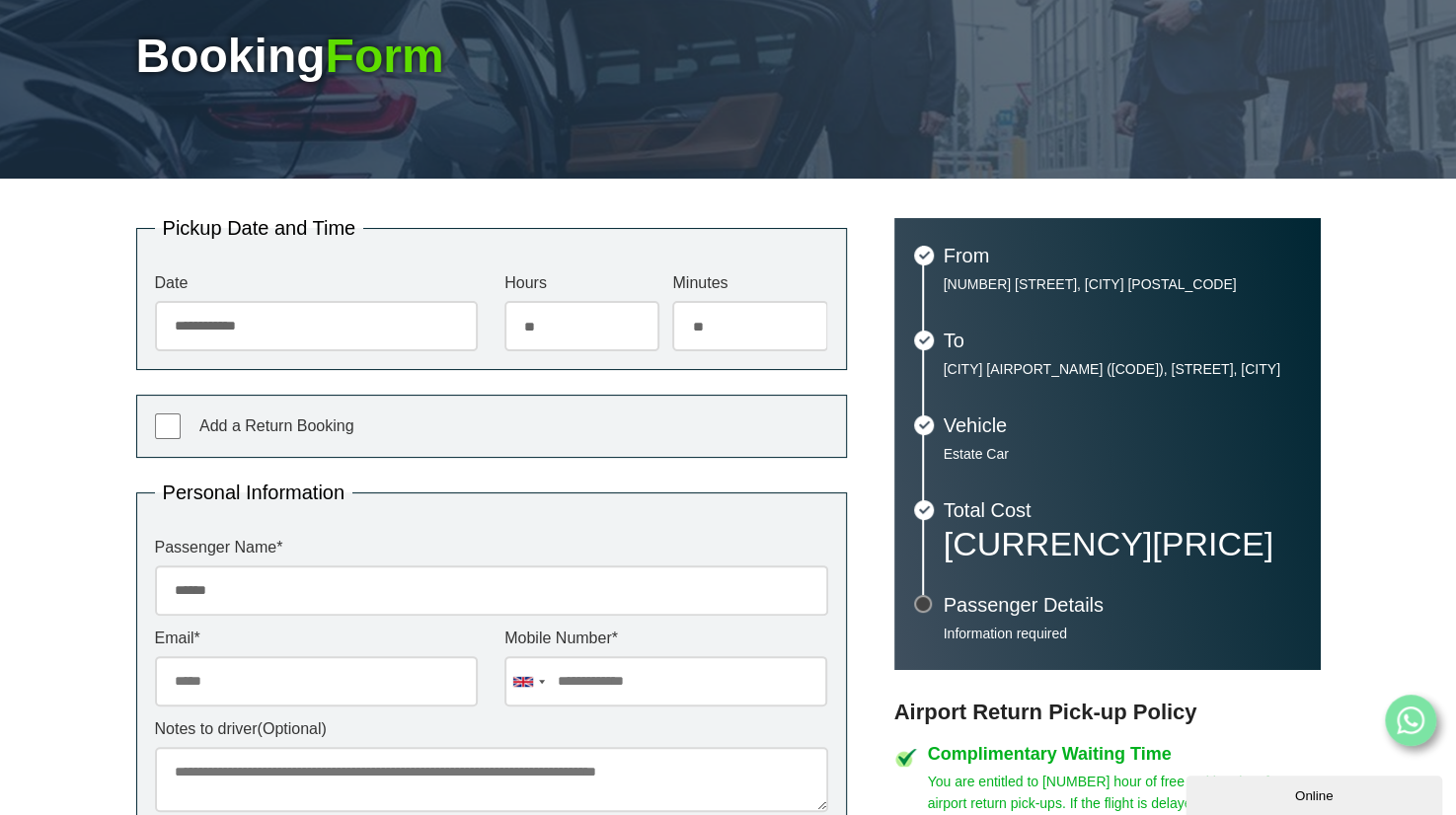 type on "******" 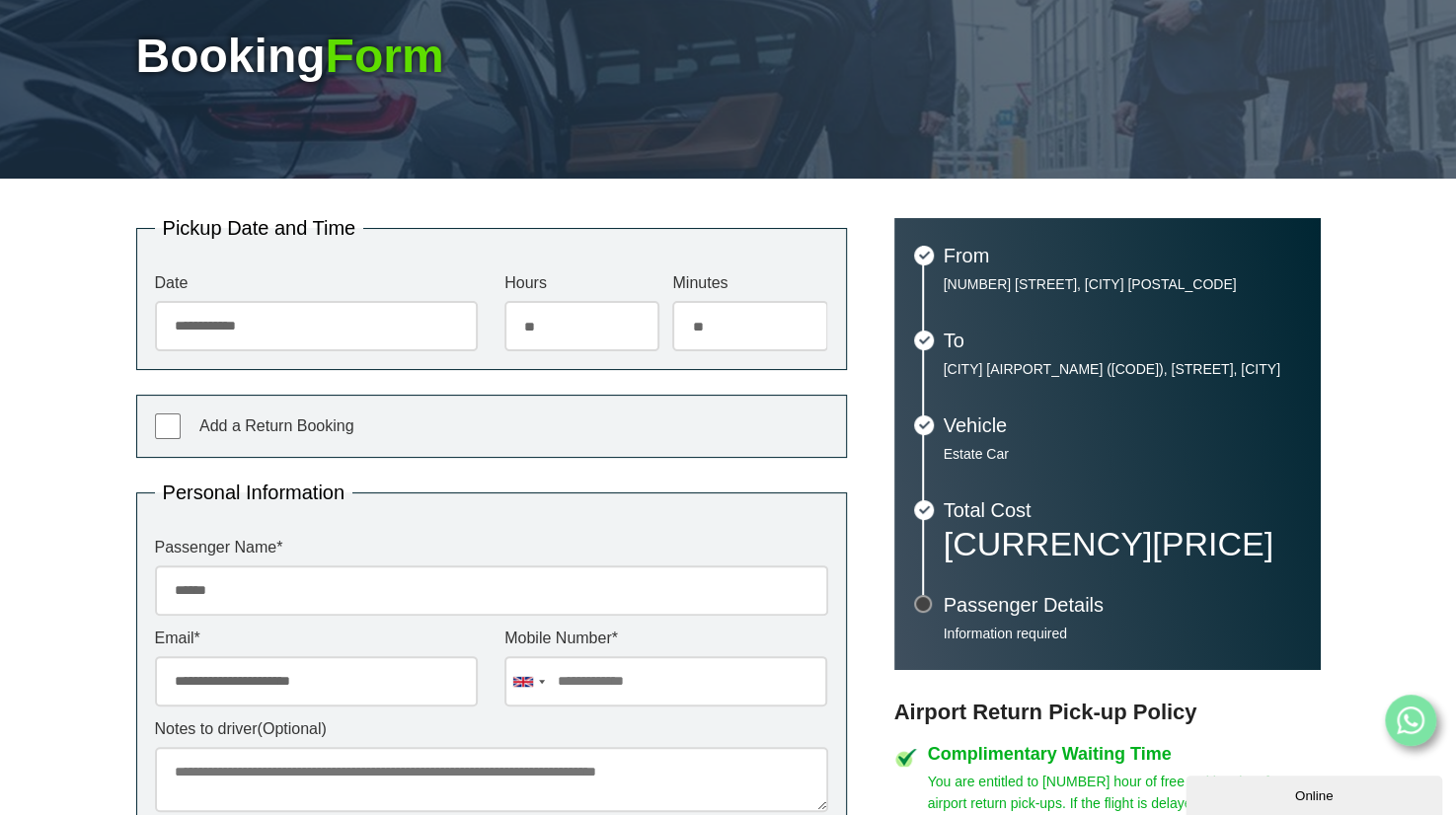 type on "**********" 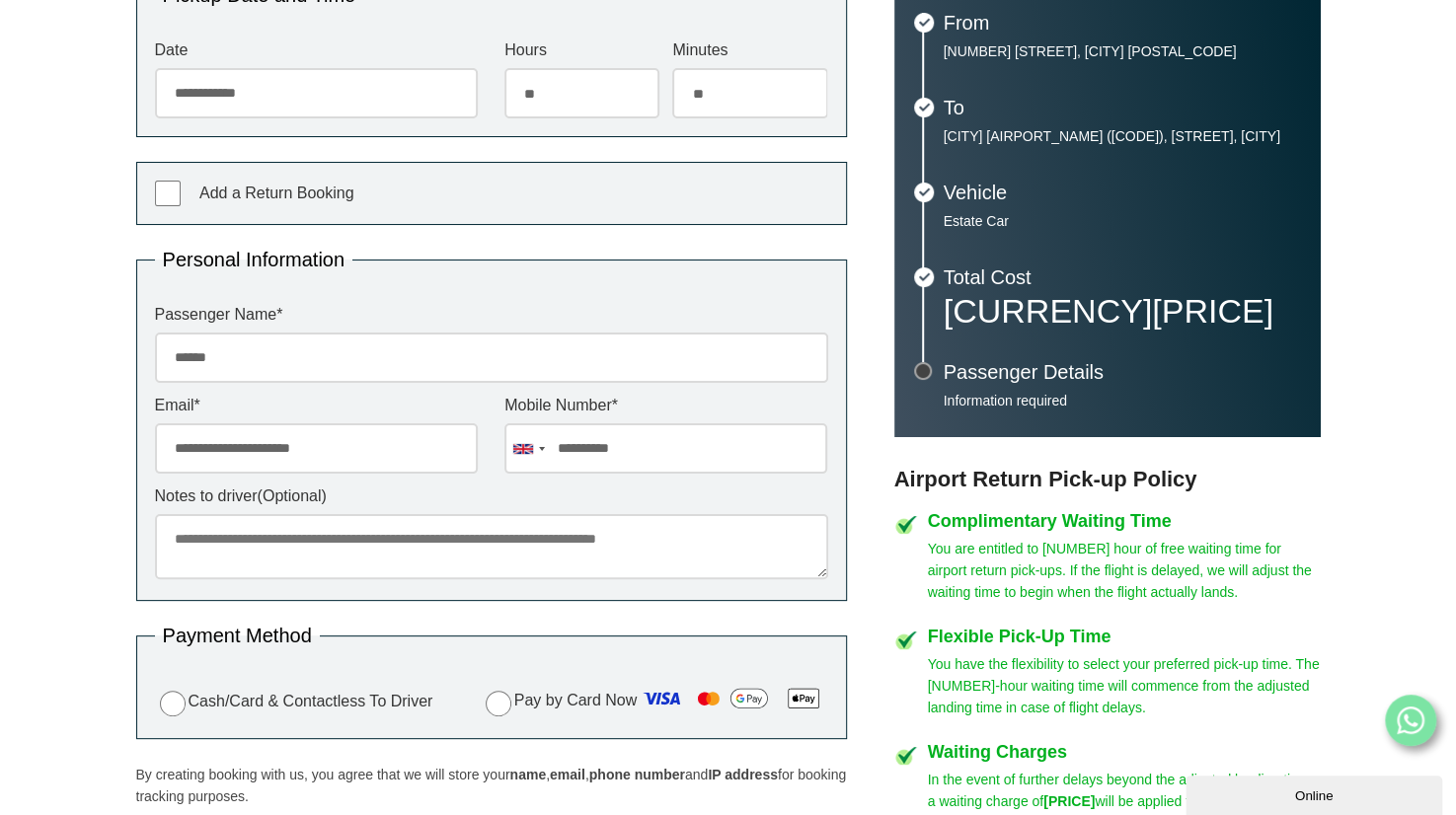 scroll, scrollTop: 485, scrollLeft: 0, axis: vertical 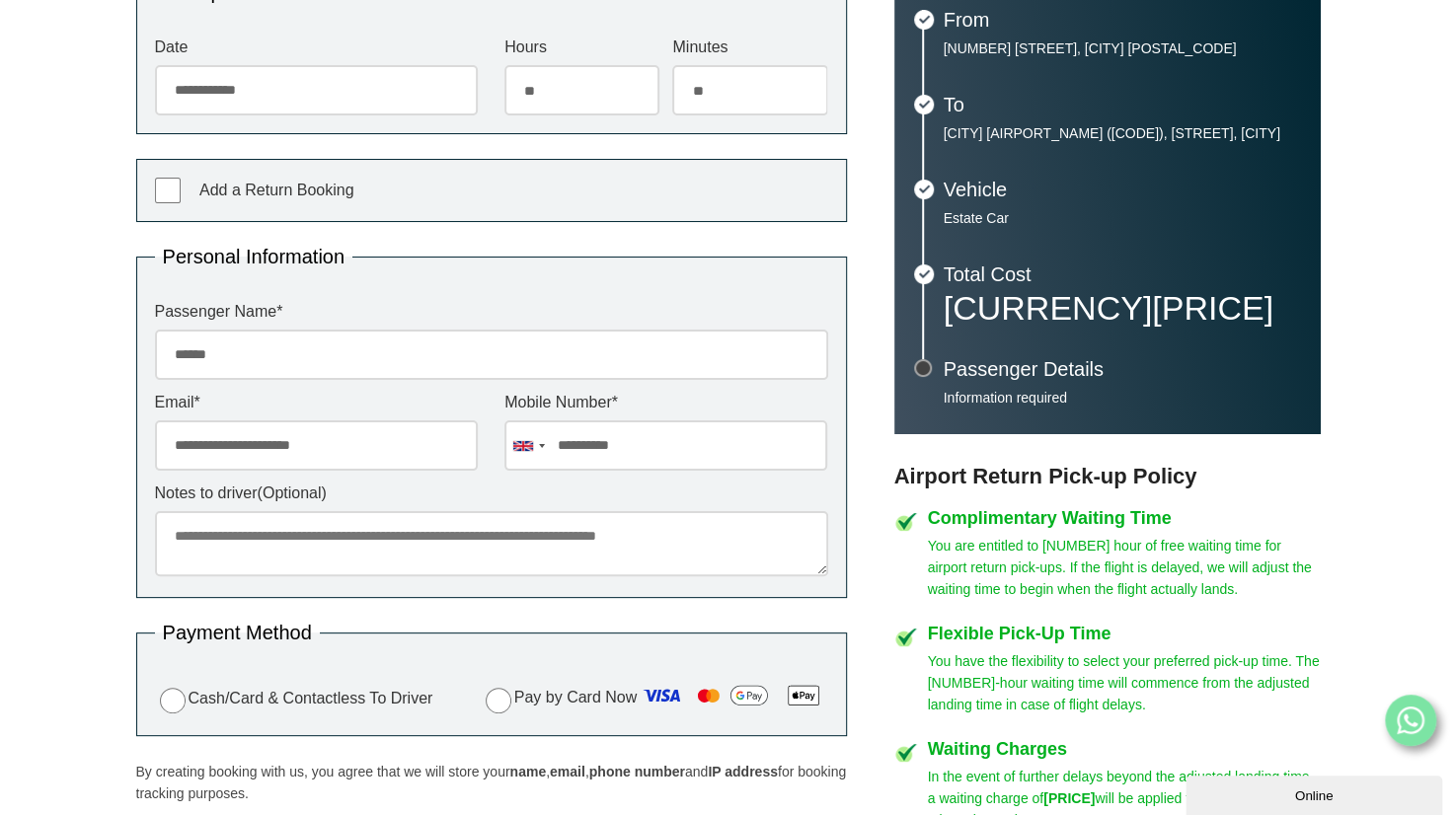 type on "**********" 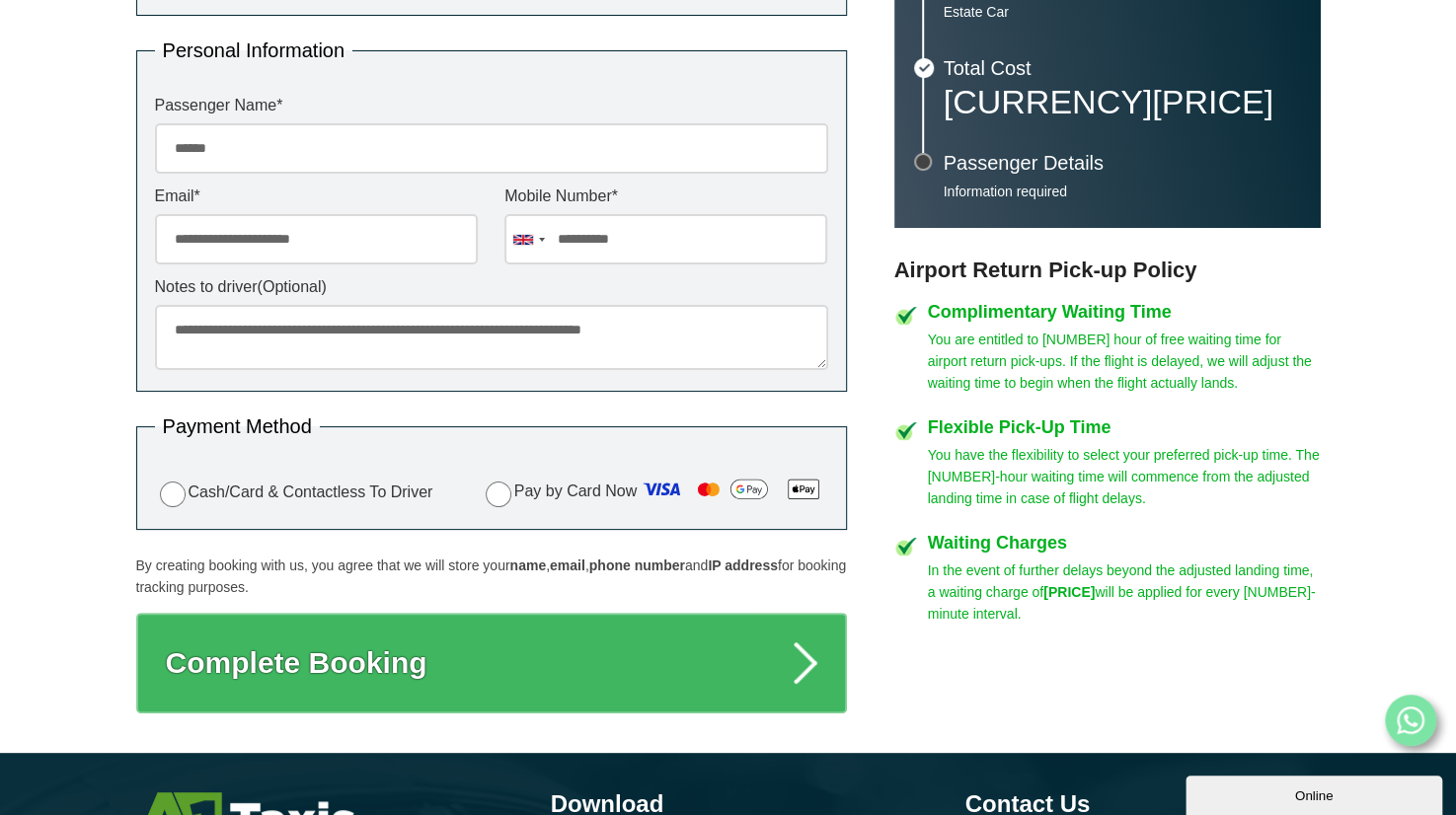 scroll, scrollTop: 706, scrollLeft: 0, axis: vertical 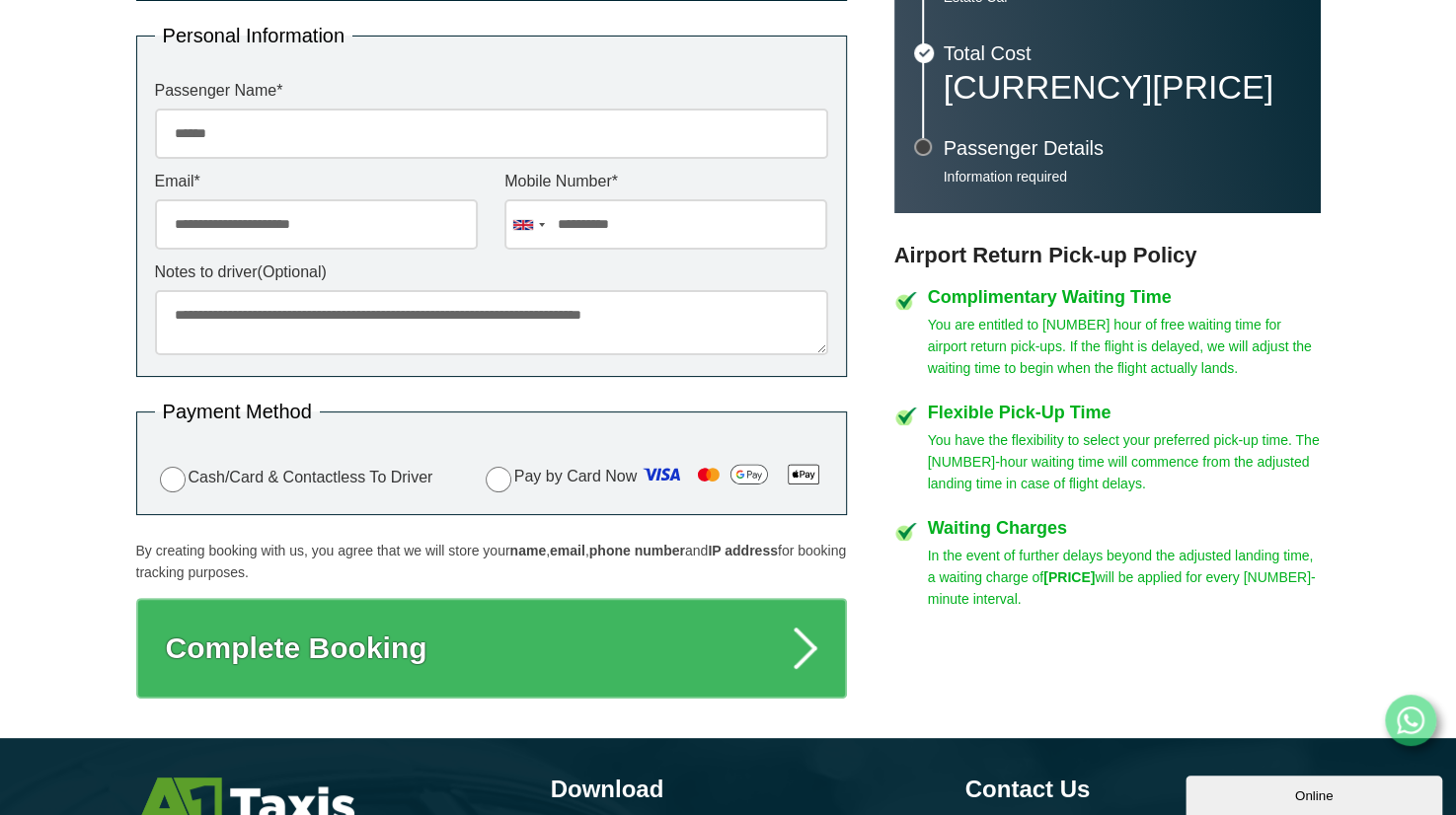 type on "**********" 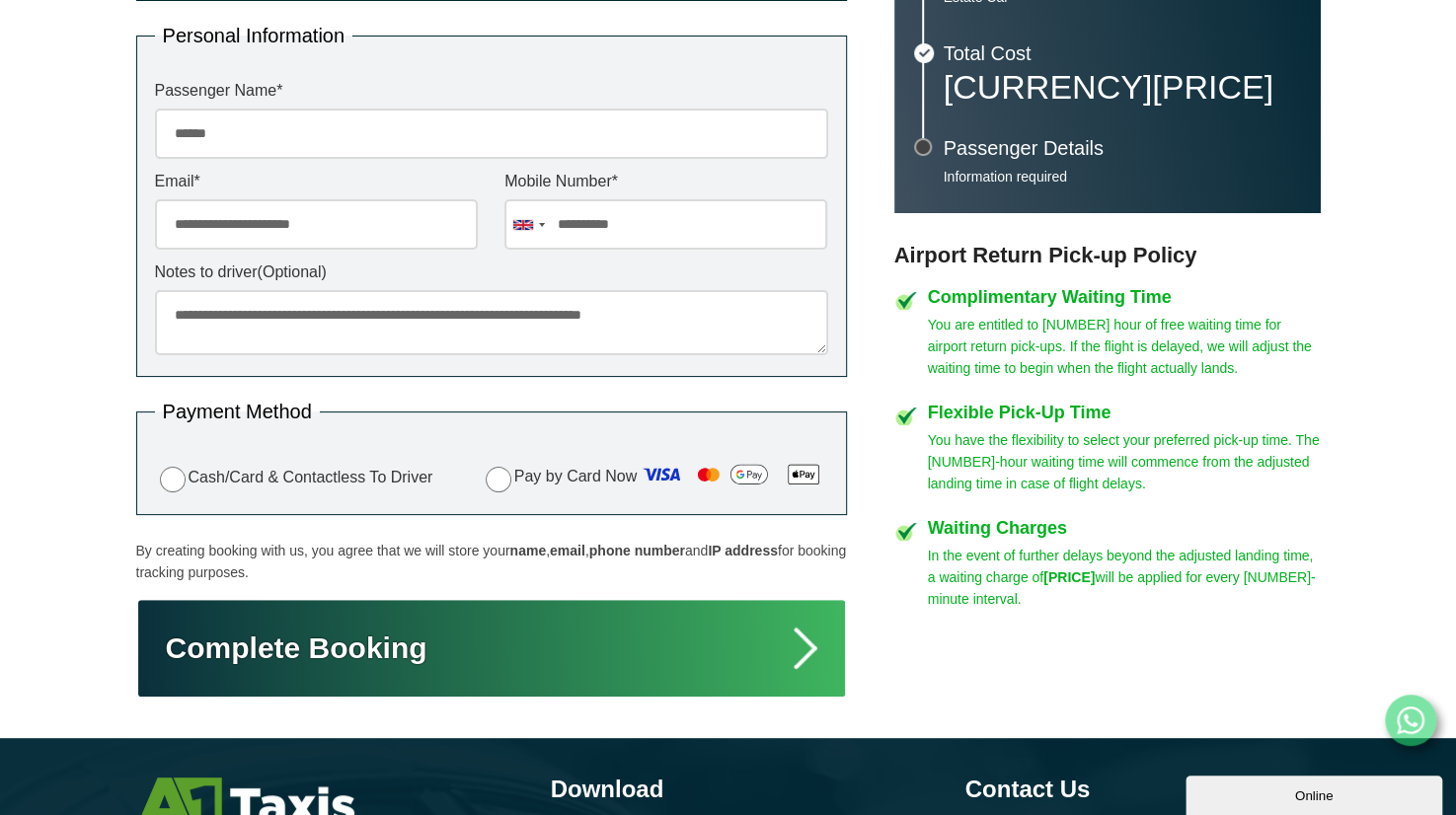 click on "Complete Booking" at bounding box center (492, 648) 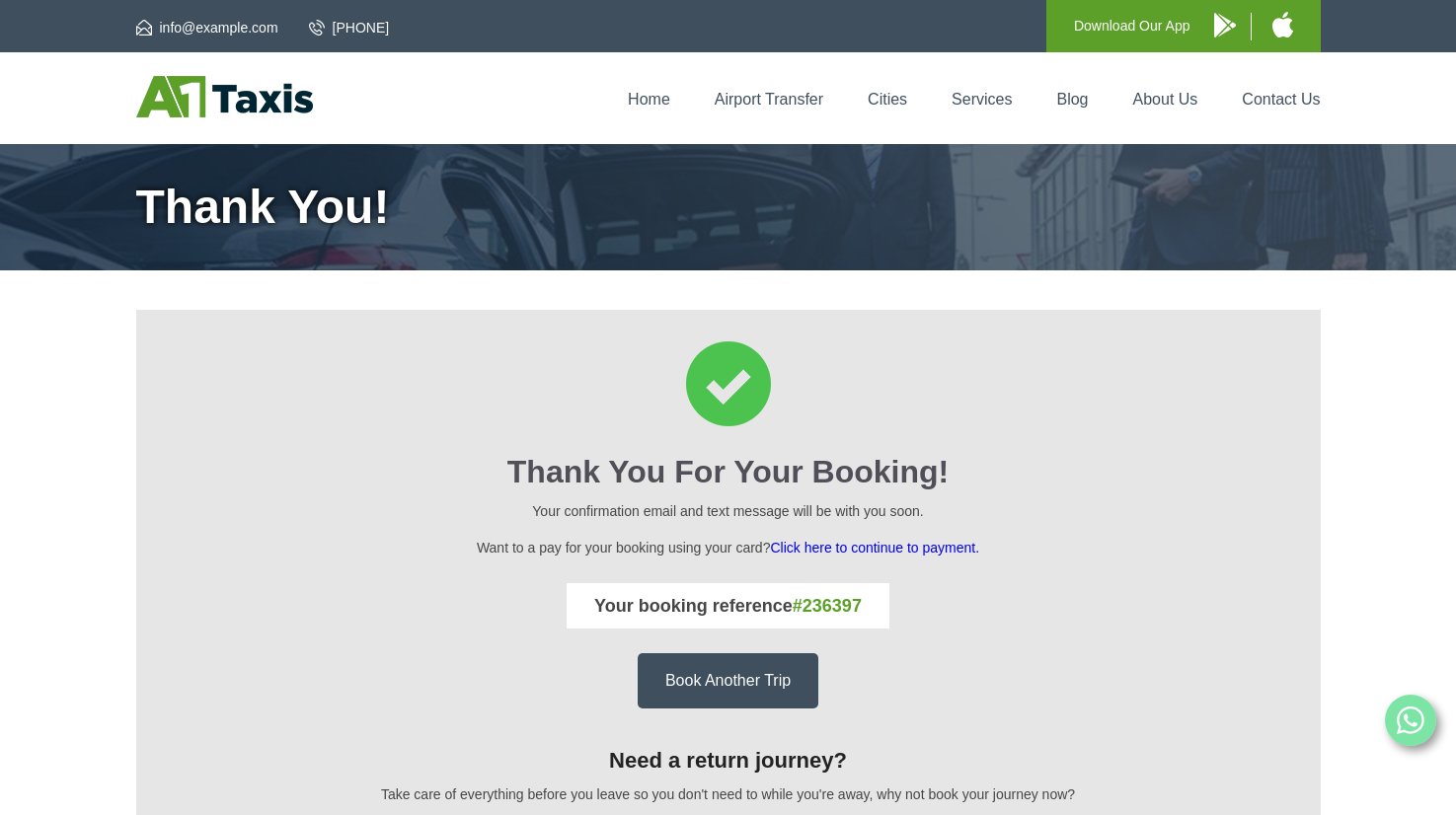 scroll, scrollTop: 0, scrollLeft: 0, axis: both 